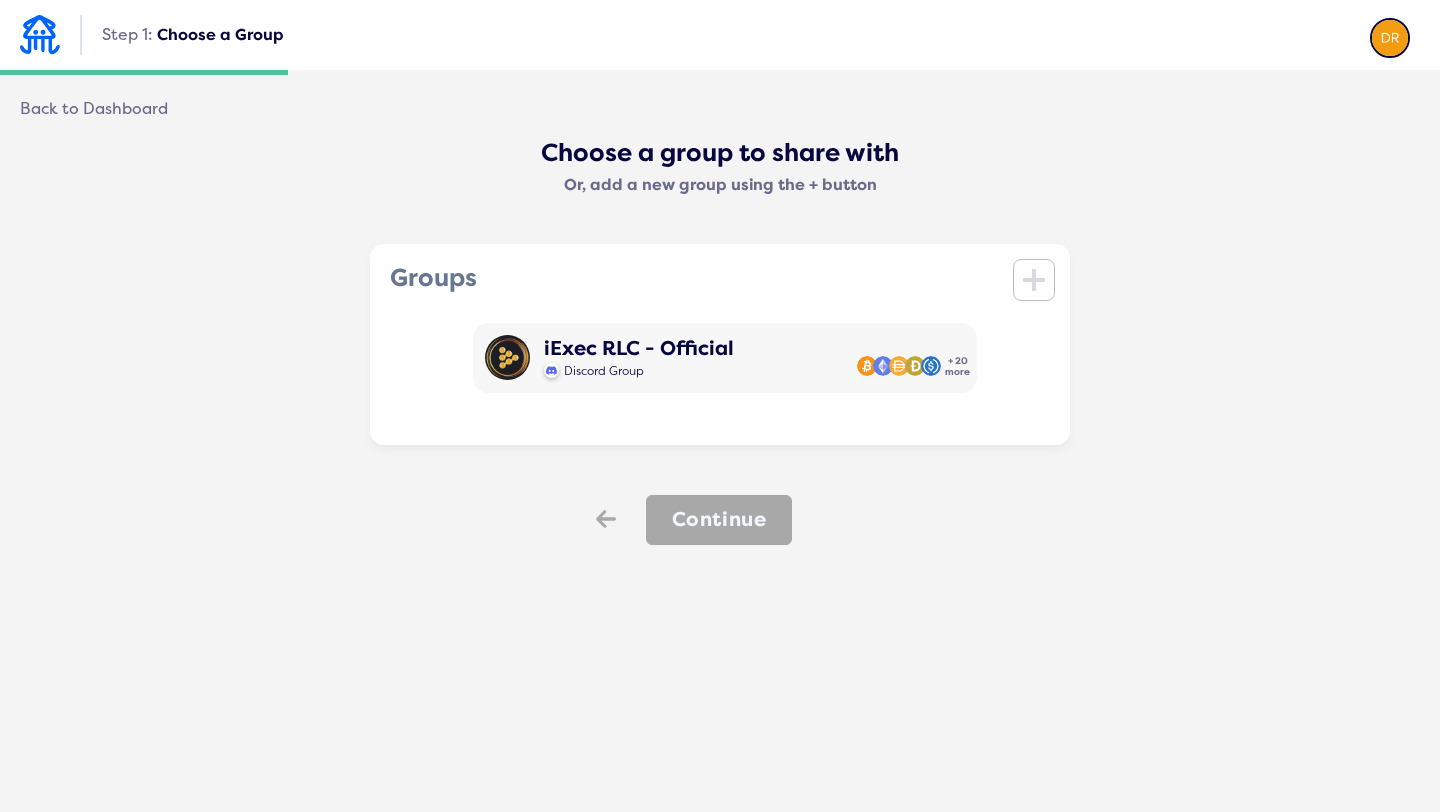 scroll, scrollTop: 0, scrollLeft: 0, axis: both 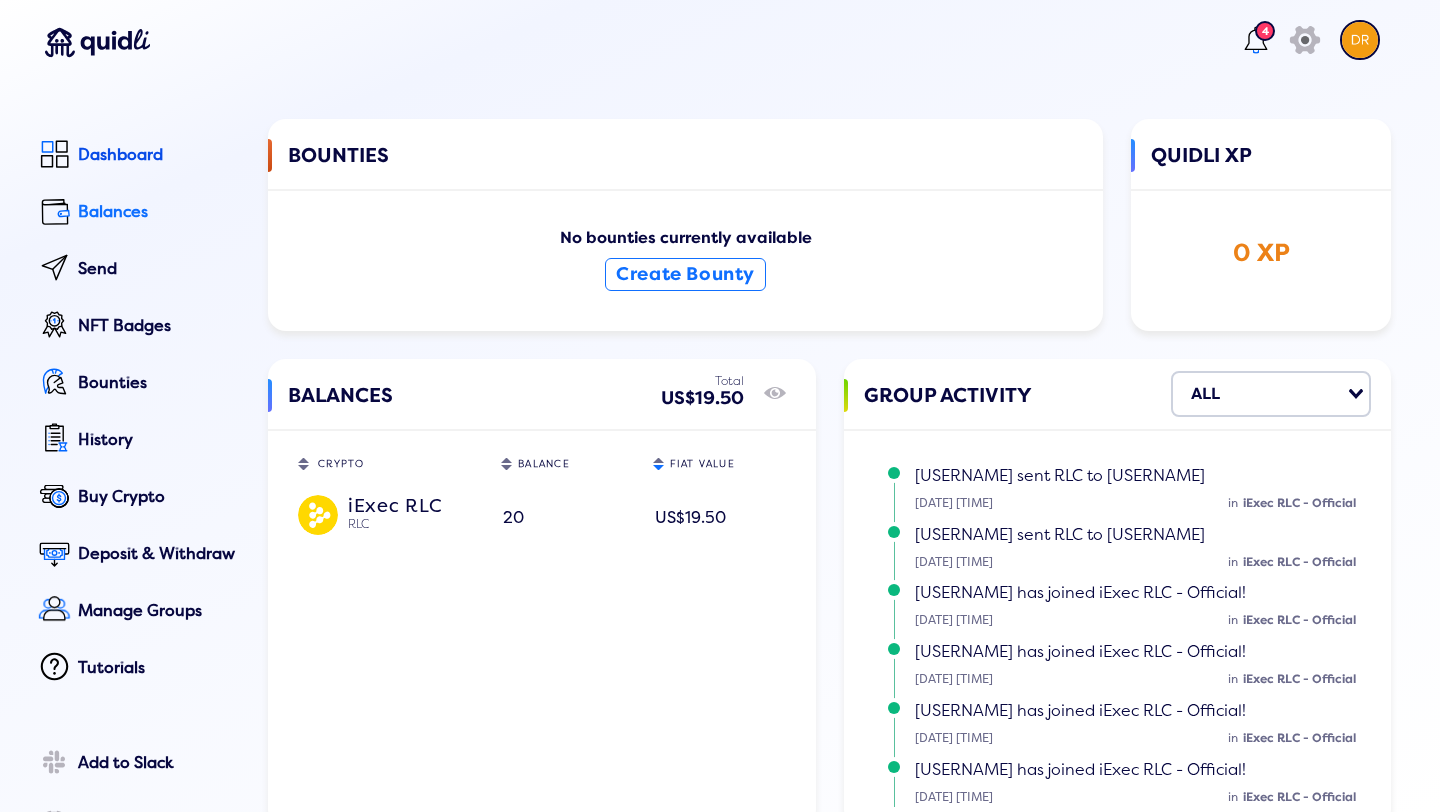 click on "Balances" 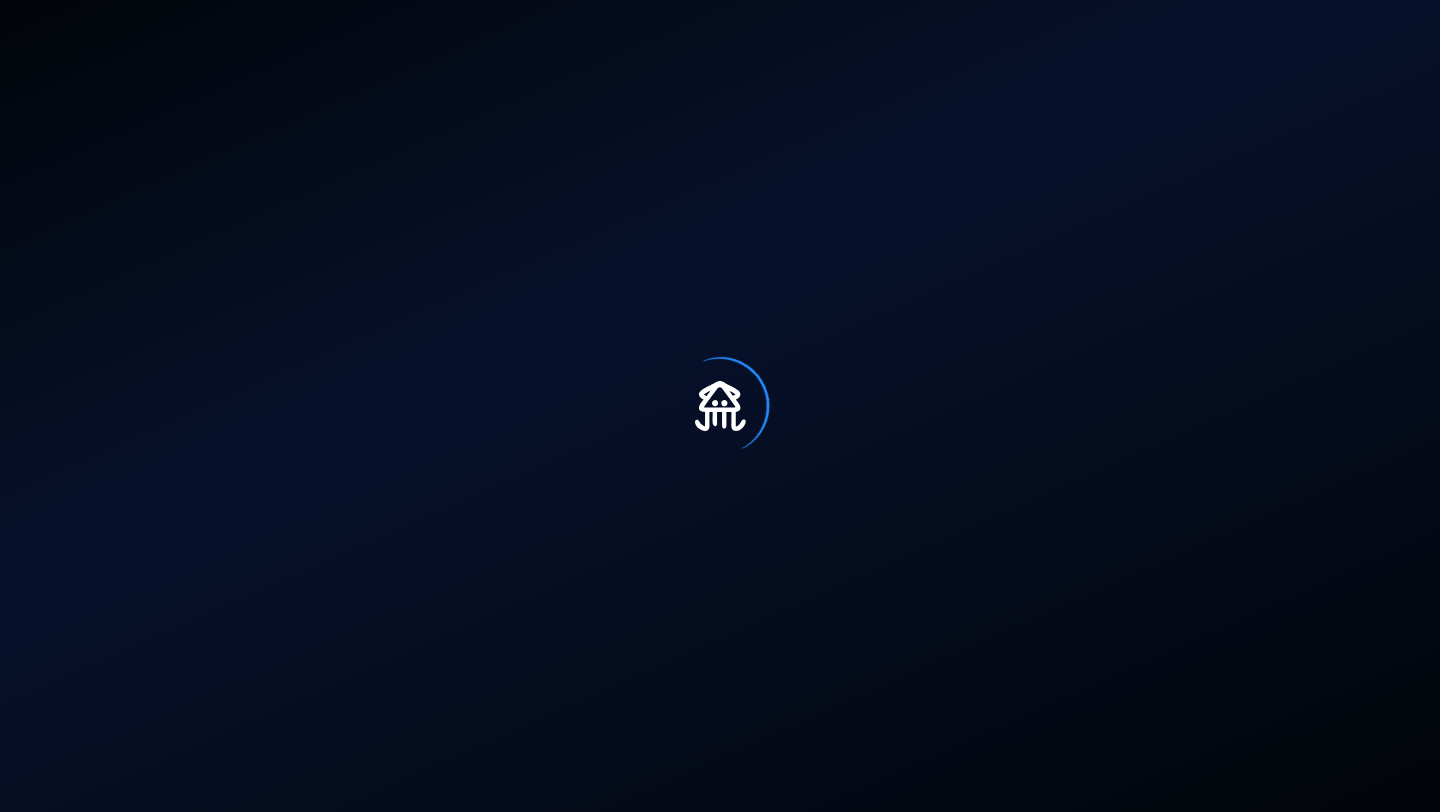 scroll, scrollTop: 0, scrollLeft: 0, axis: both 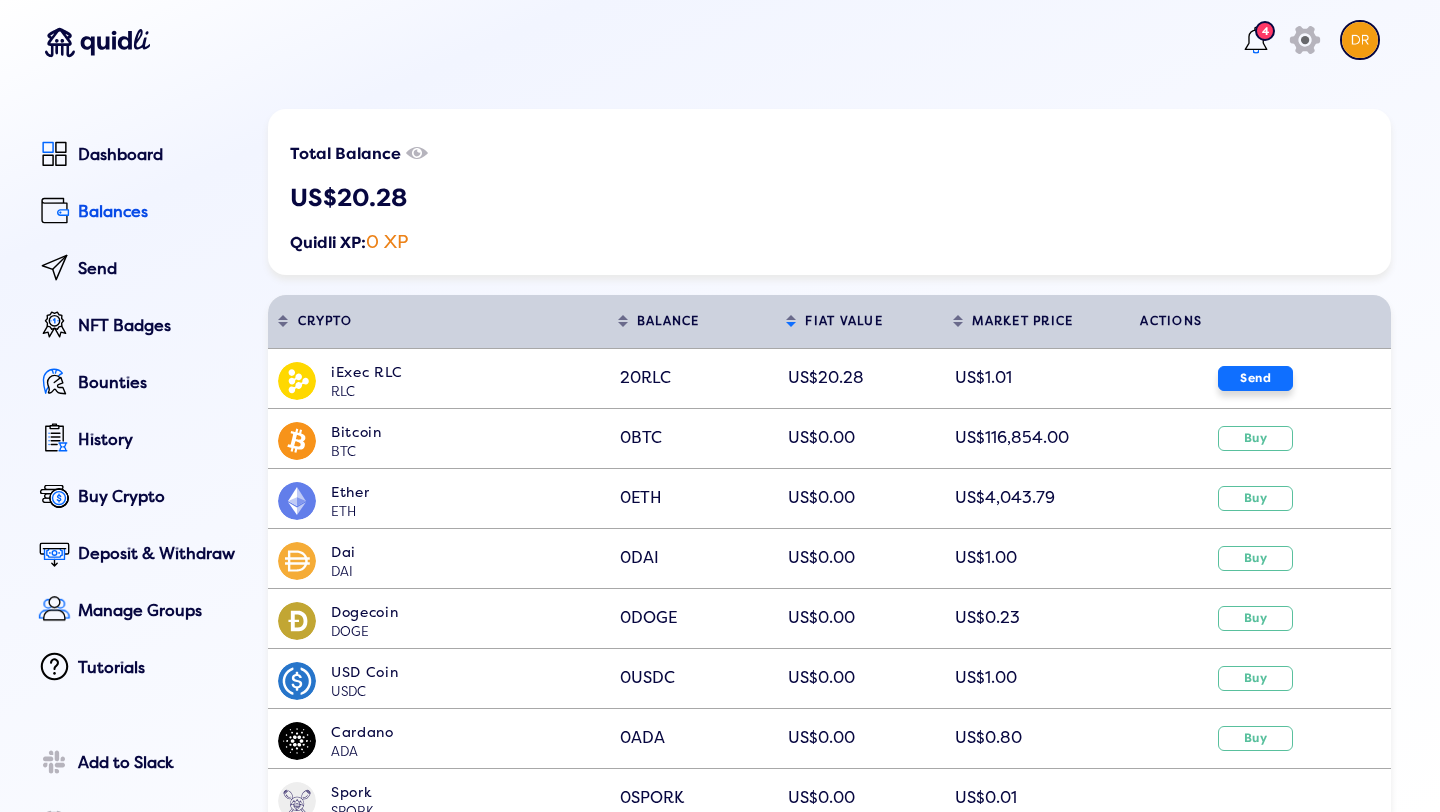 click on "Send" at bounding box center [1255, 378] 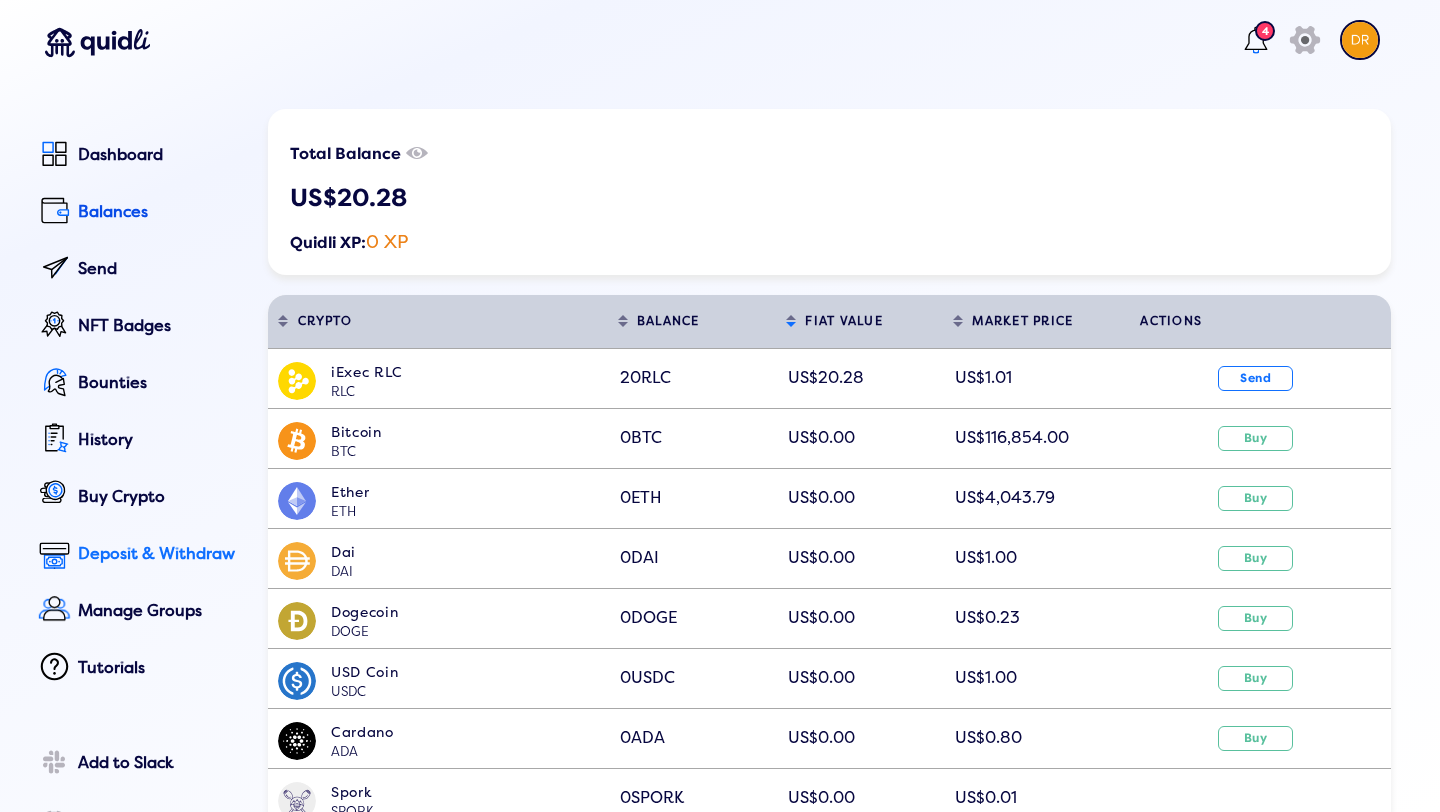 click on "Deposit & Withdraw" 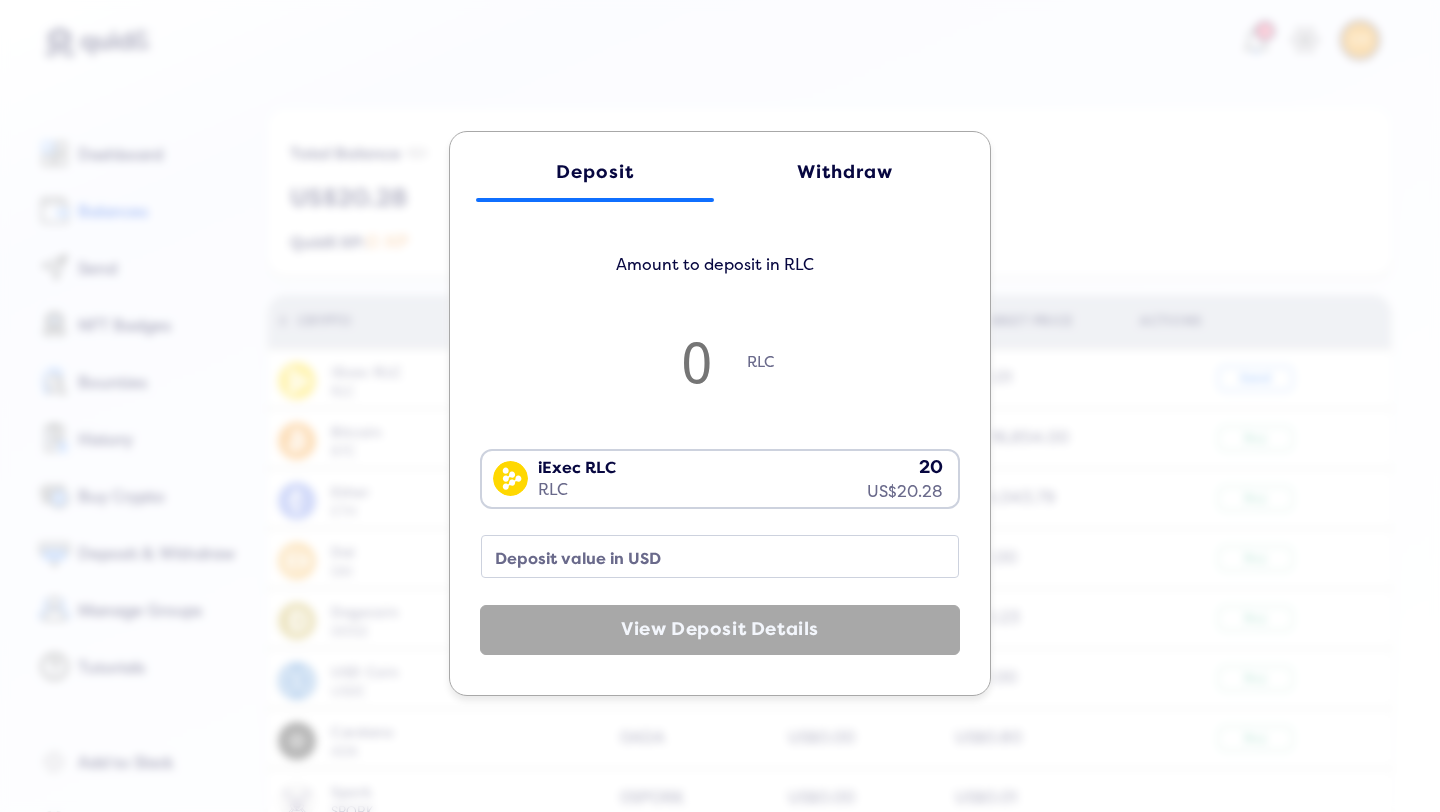 click on "Withdraw" 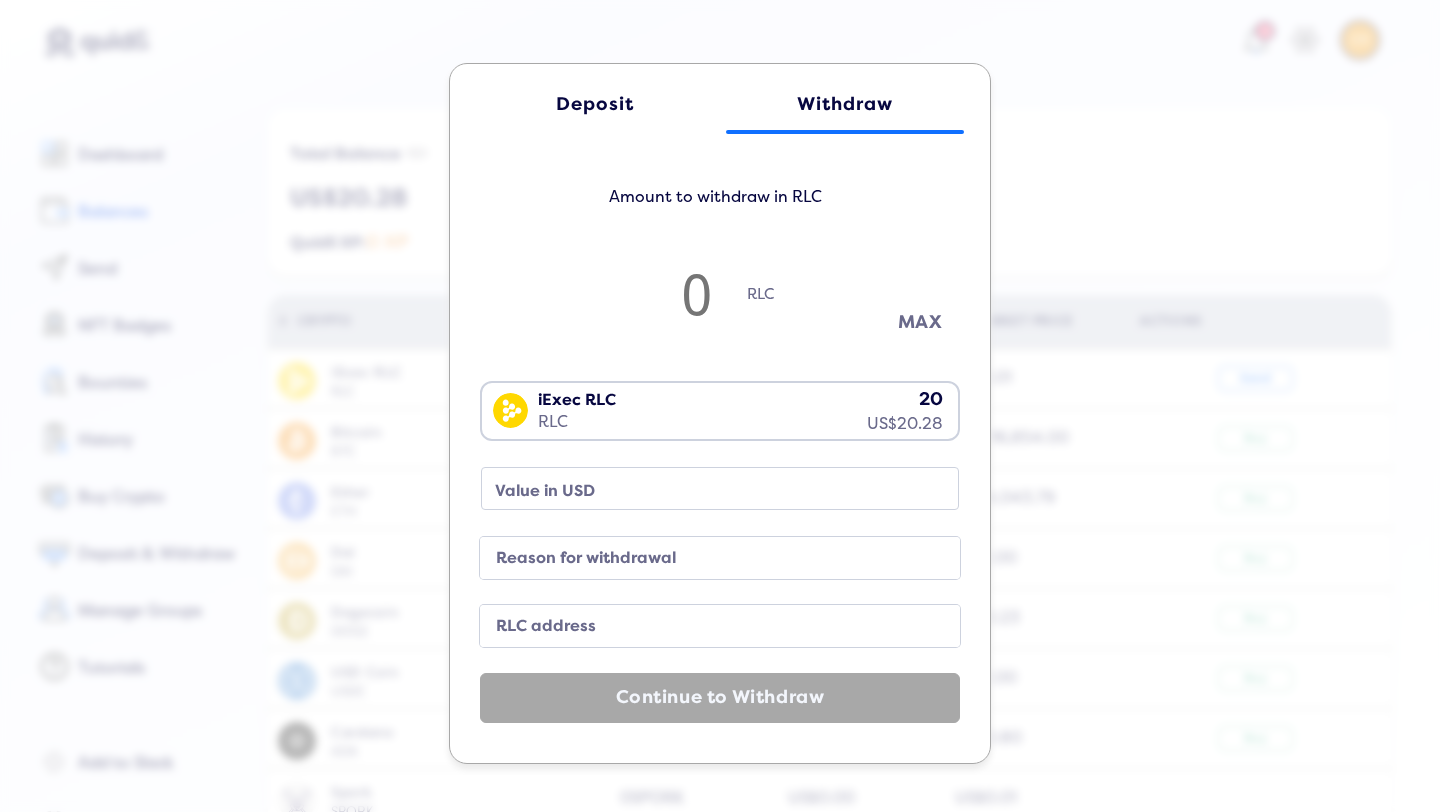 click on "MAX" at bounding box center [920, 322] 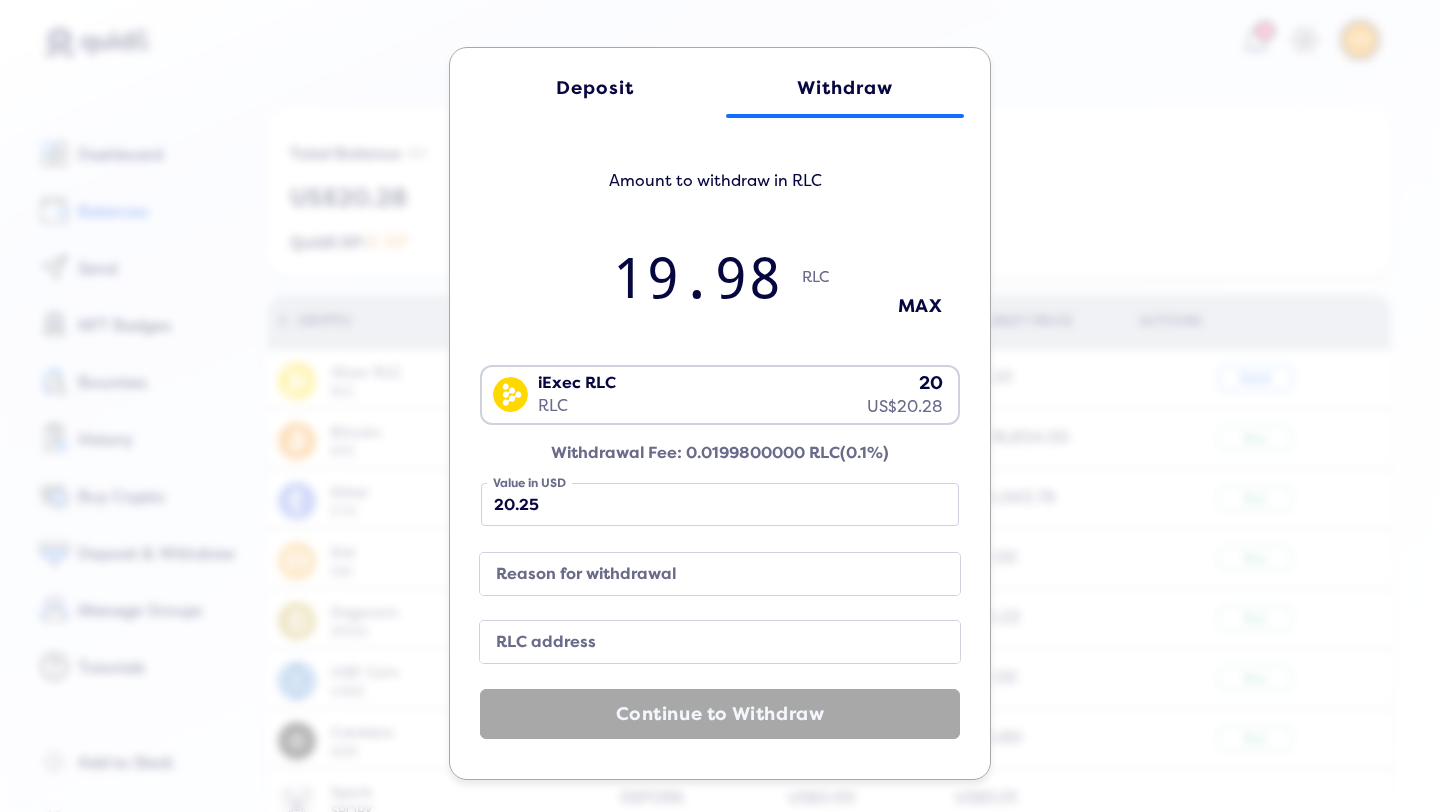 click on "Reason for withdrawal" at bounding box center [704, 574] 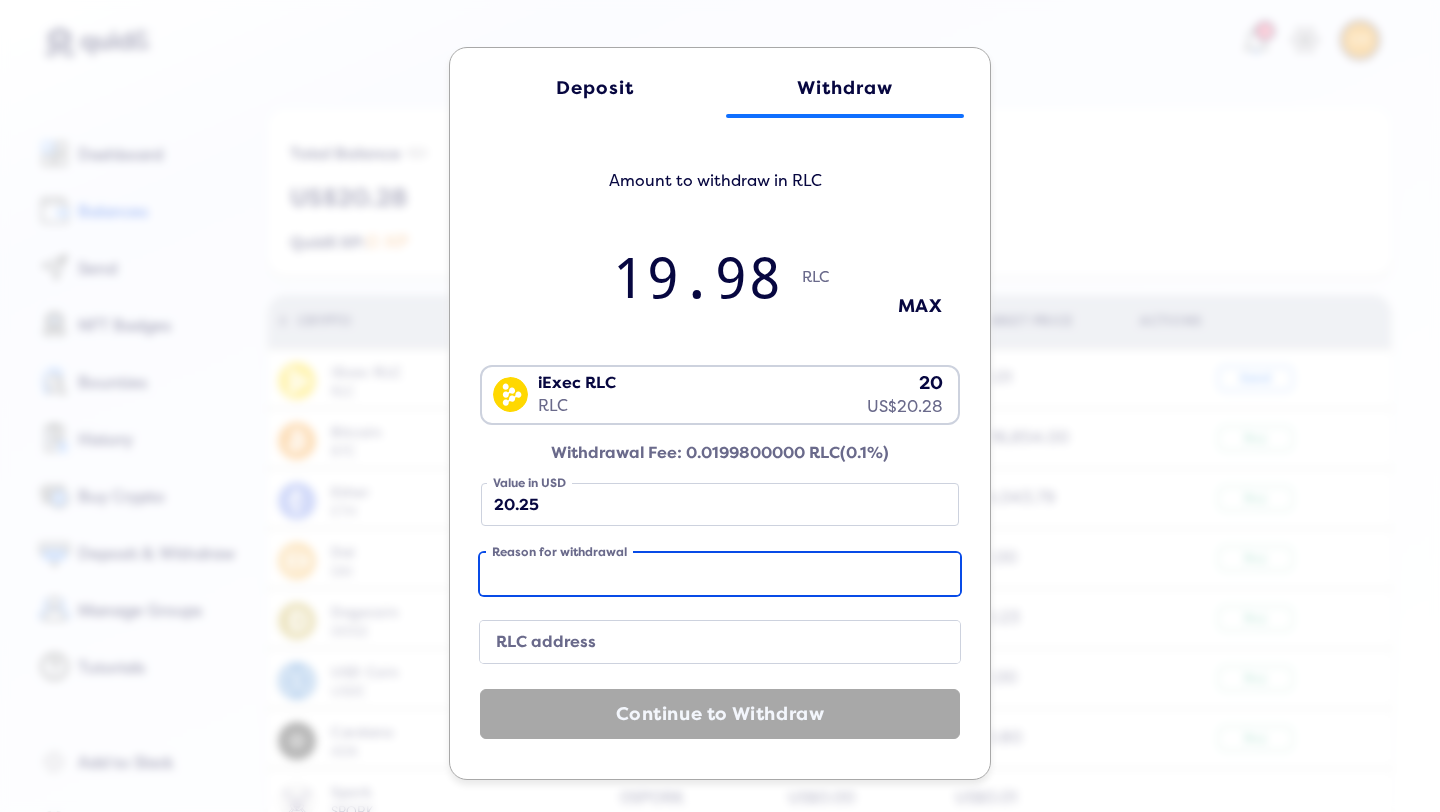 click on "Reason for withdrawal" at bounding box center [720, 574] 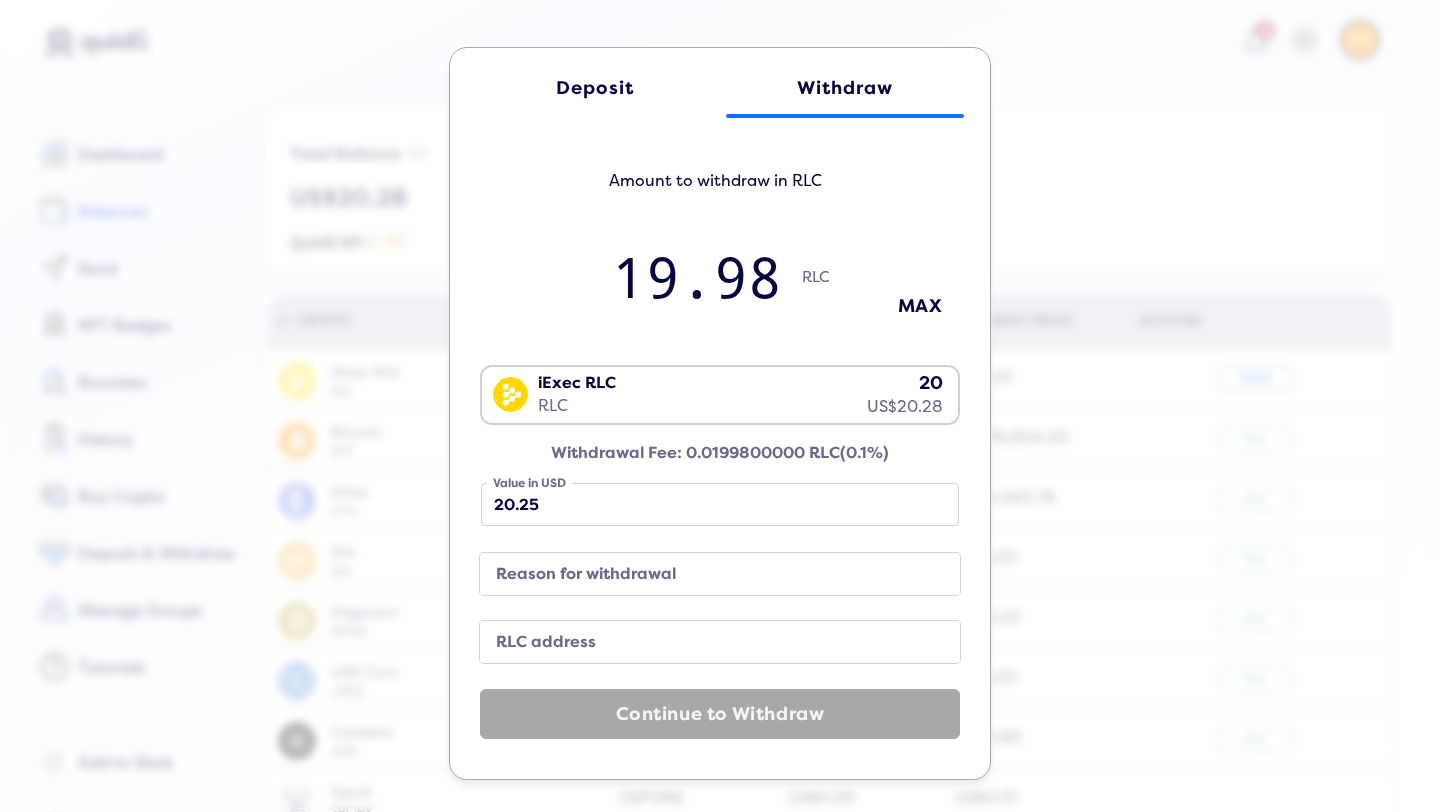 click on "RLC address" at bounding box center (704, 642) 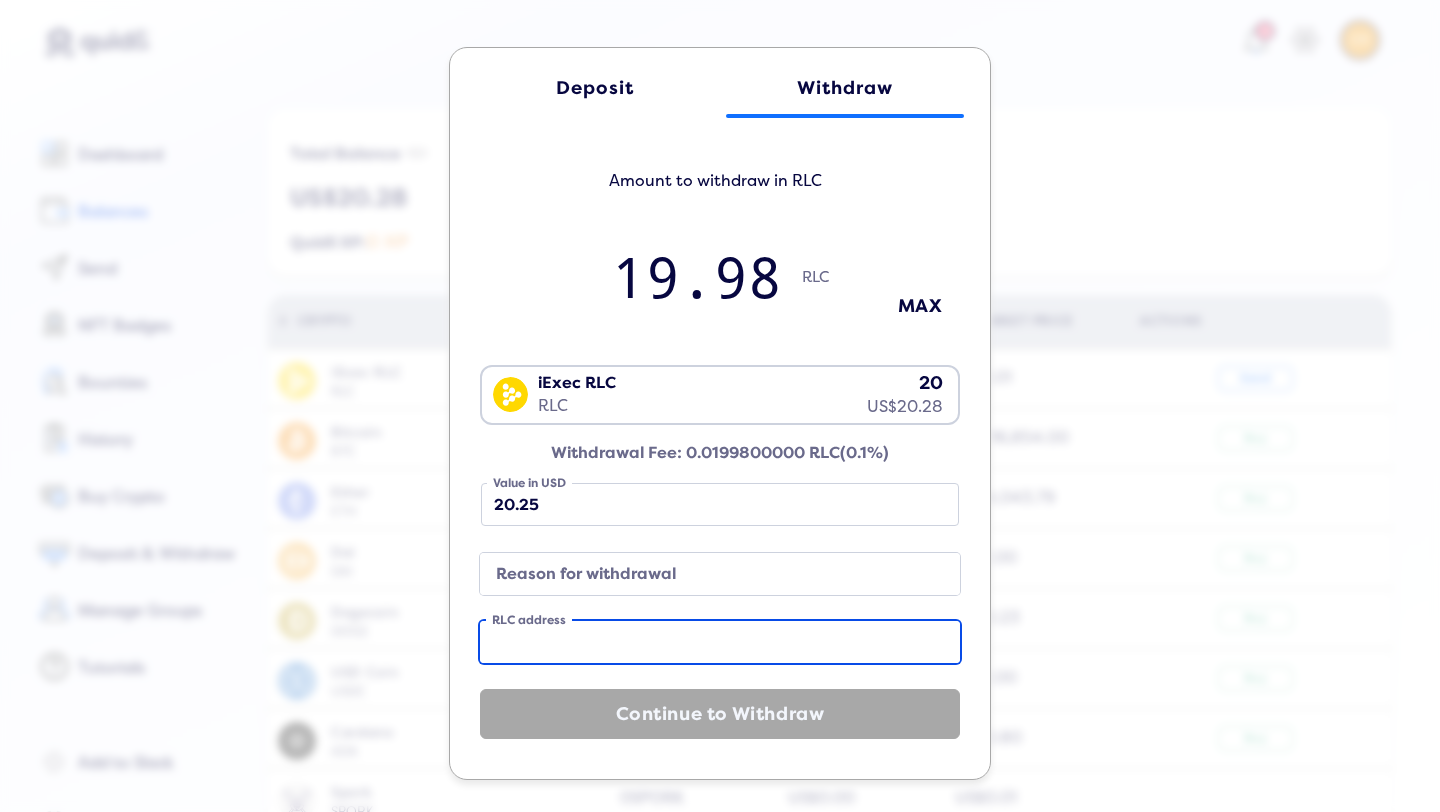click on "RLC address" at bounding box center (720, 642) 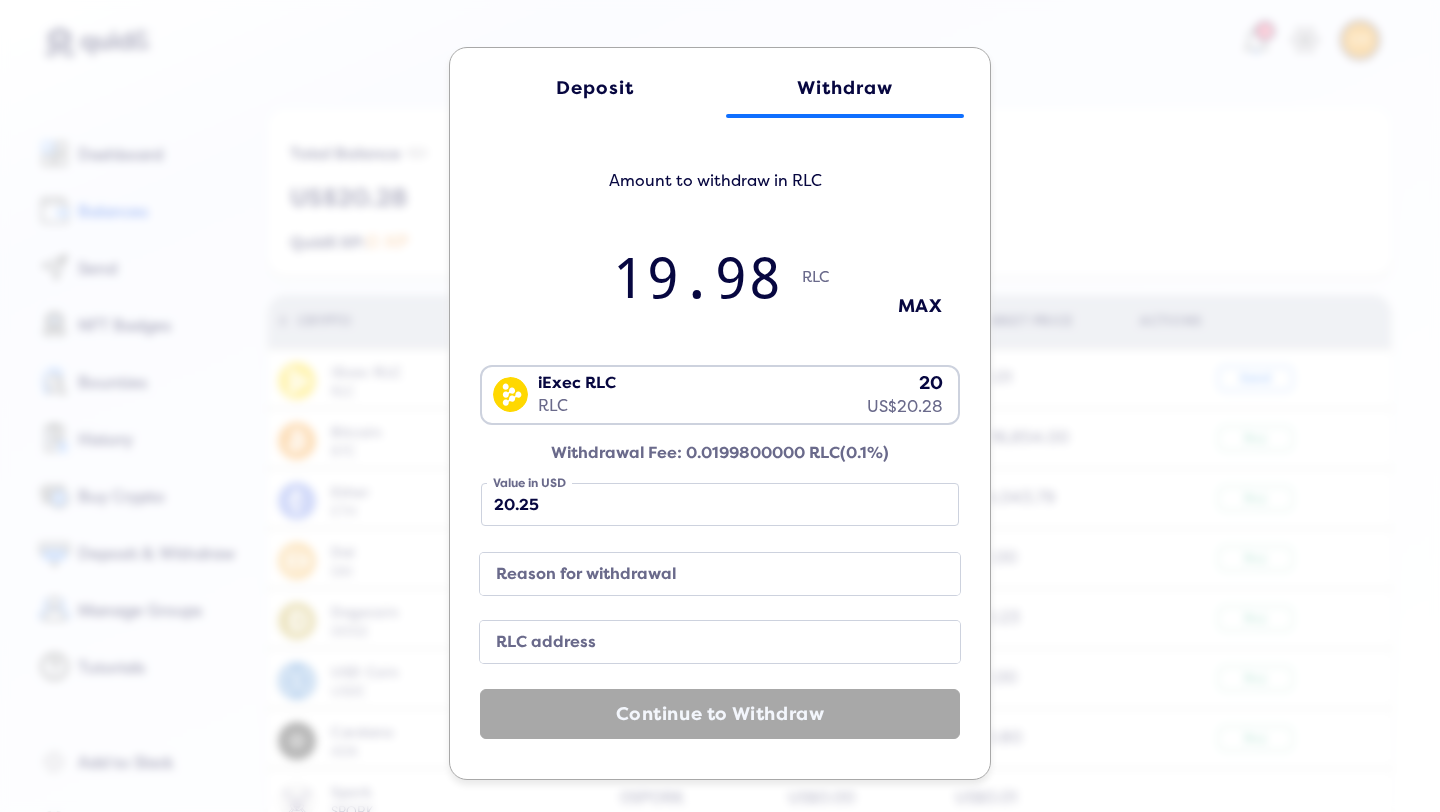 click on "RLC address" at bounding box center (704, 642) 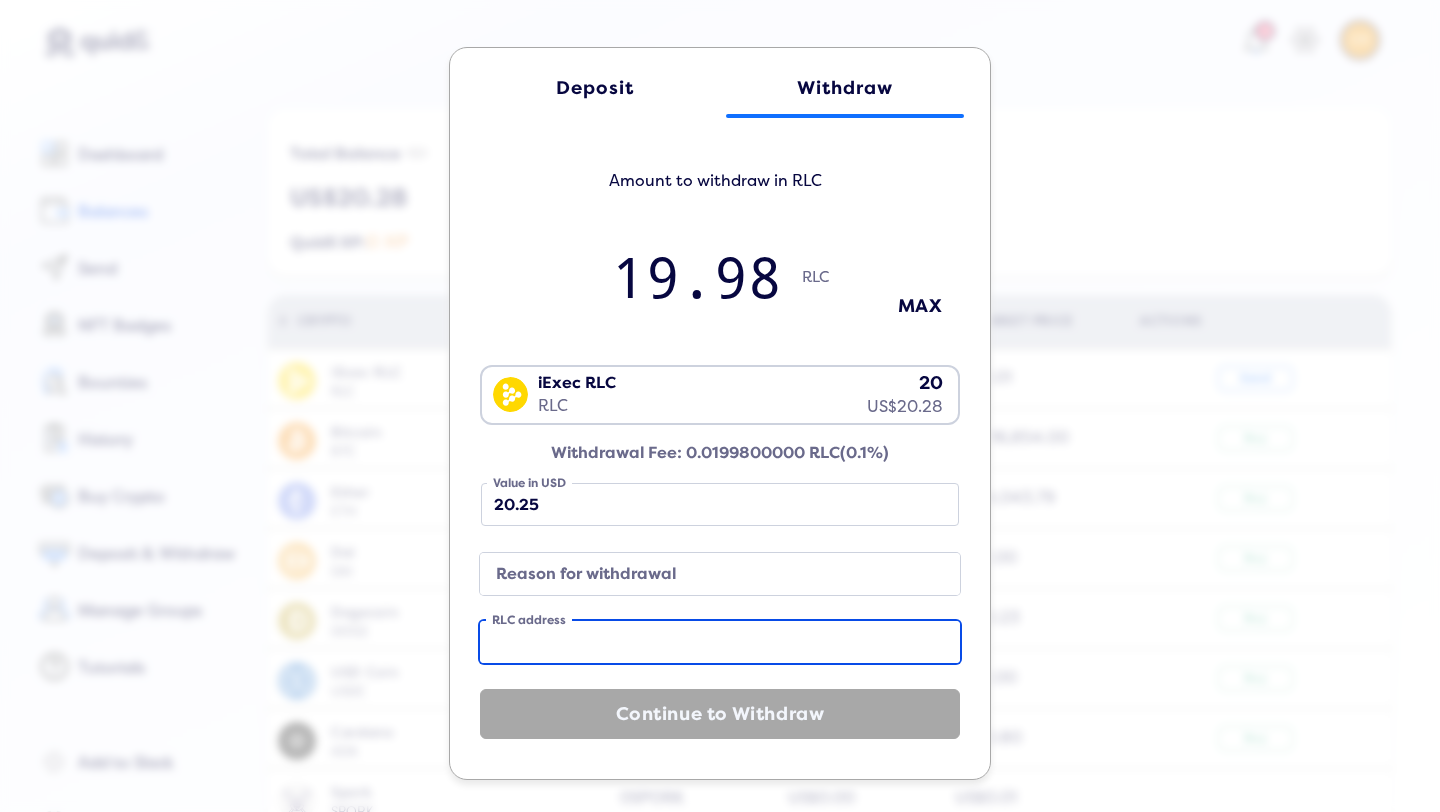 click on "RLC address" at bounding box center [720, 642] 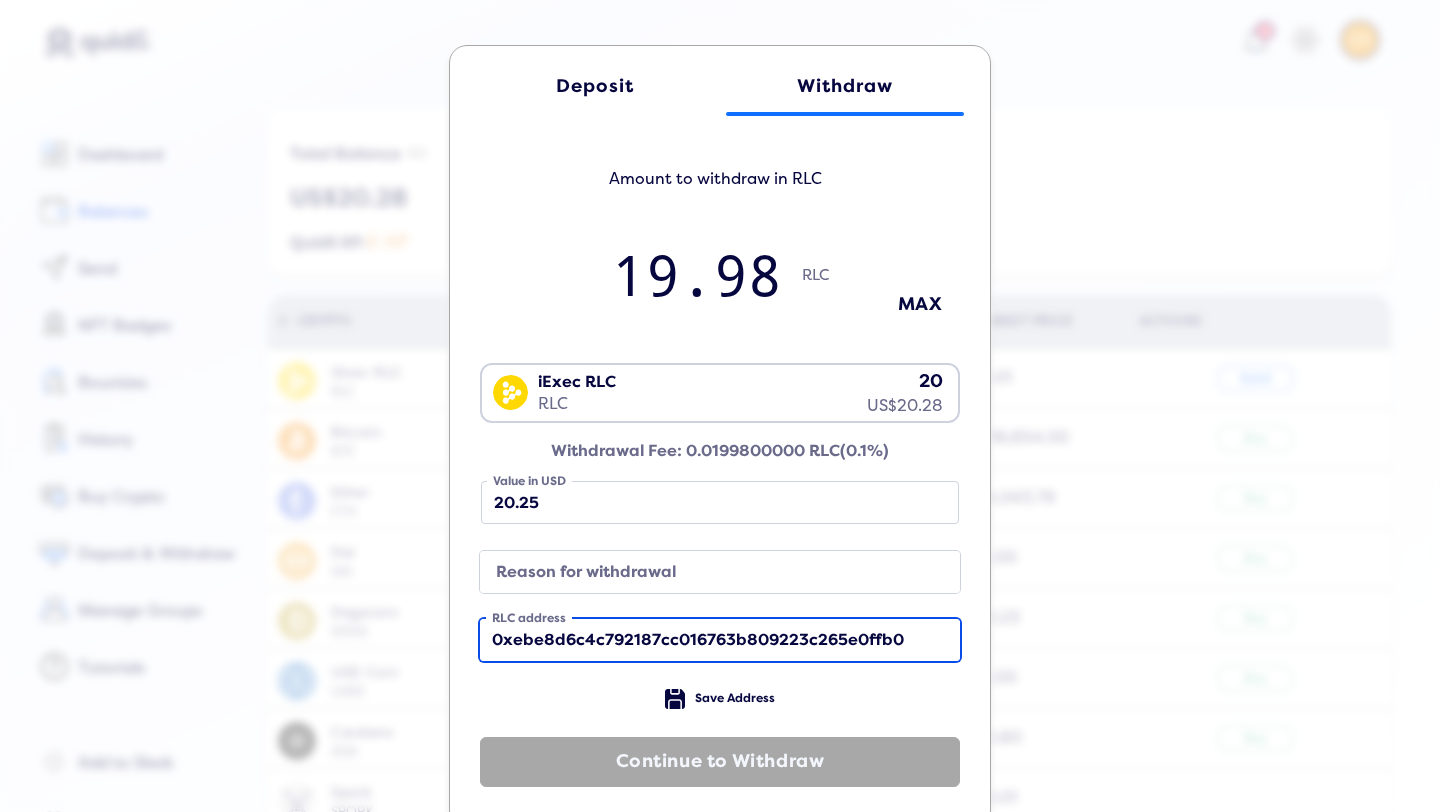 type on "0xebe8d6c4c792187cc016763b809223c265e0ffb0" 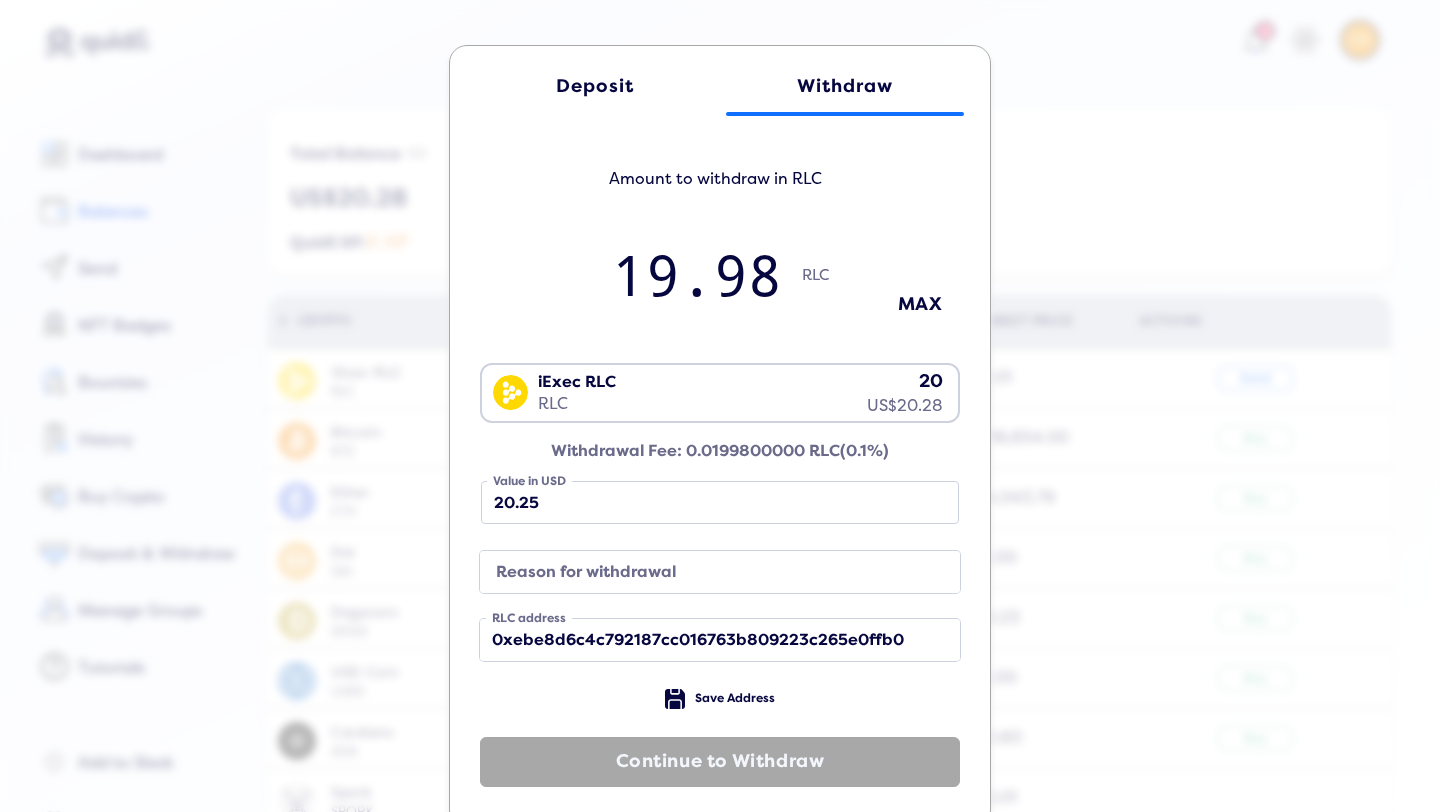 click on "Reason for withdrawal" at bounding box center [704, 572] 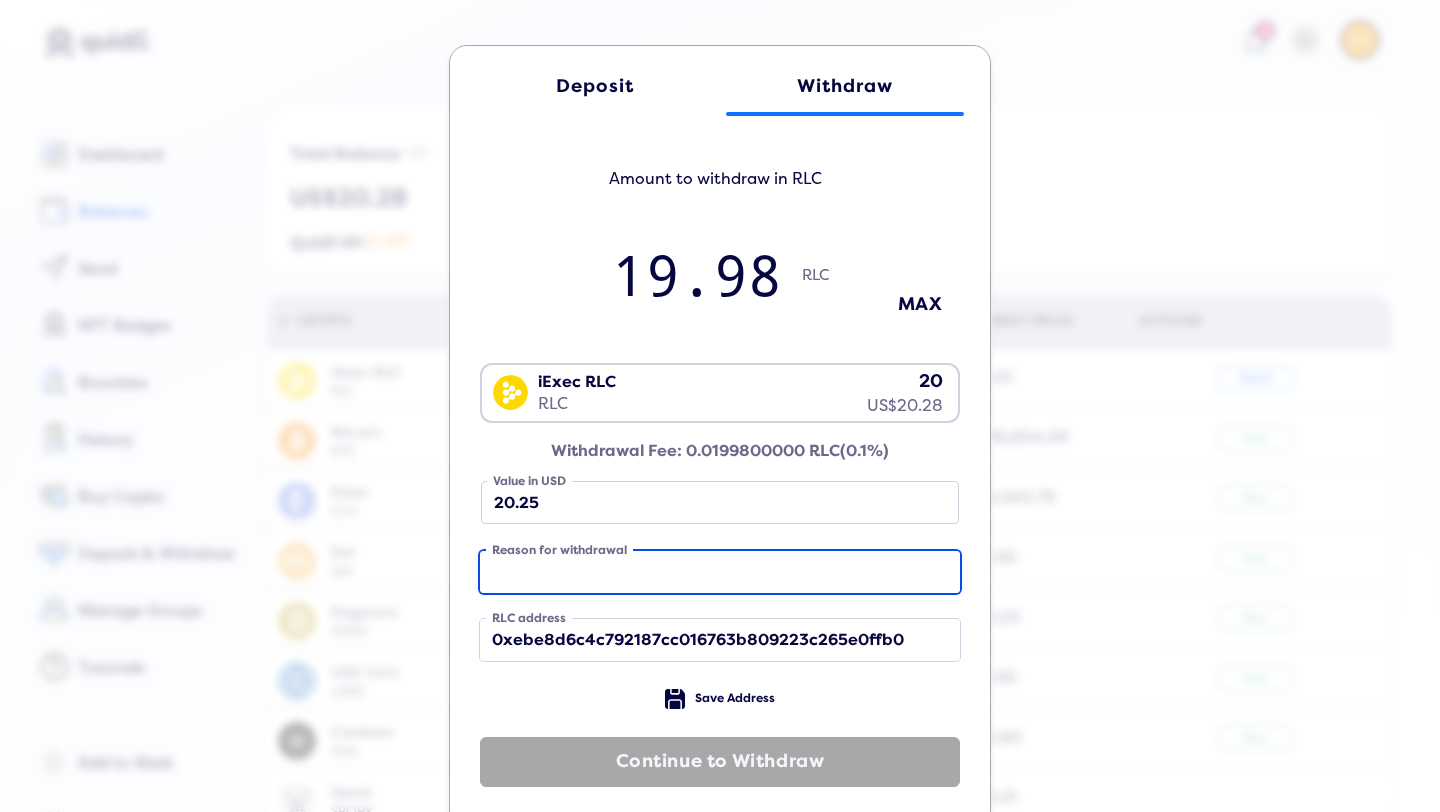 click on "Reason for withdrawal" at bounding box center (720, 572) 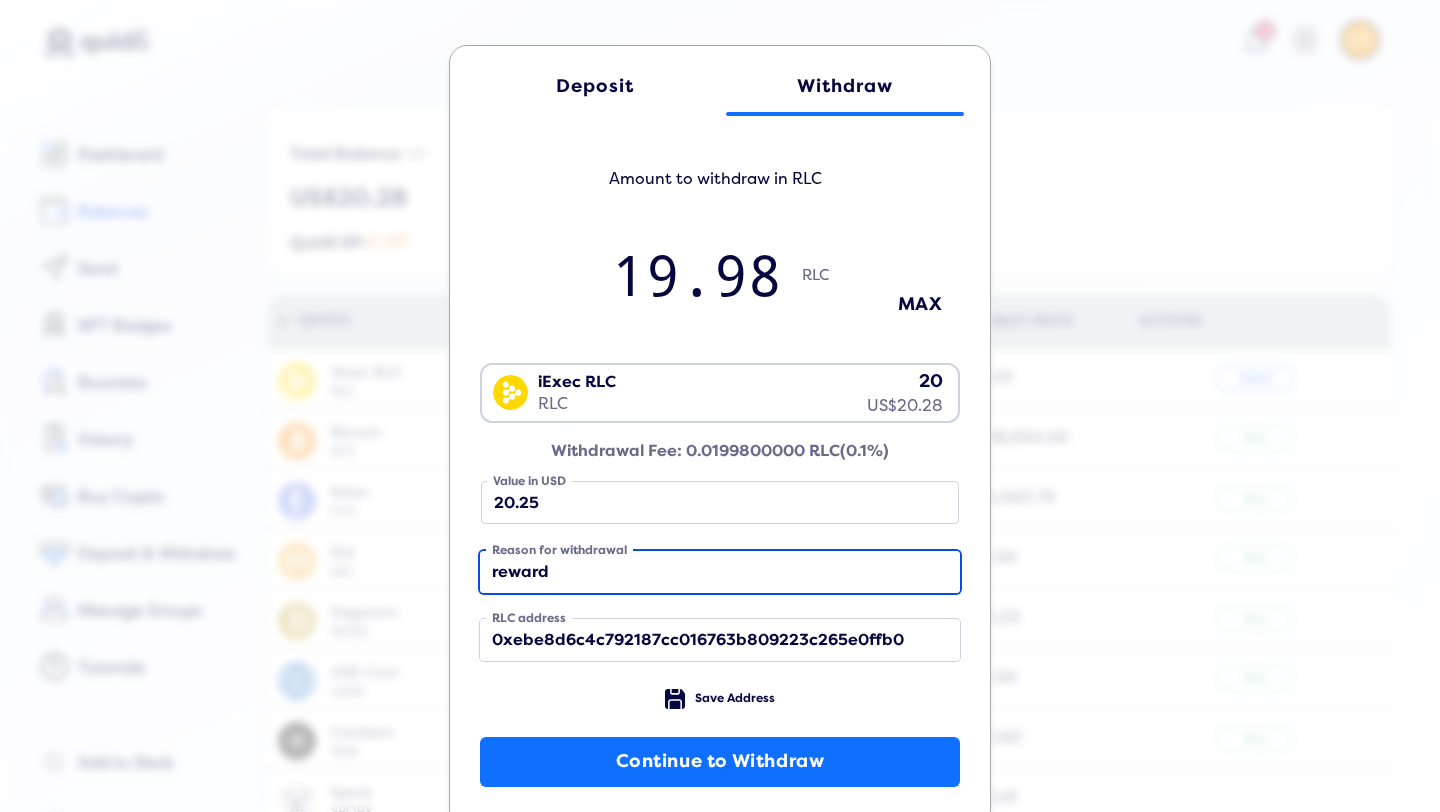 type on "reward" 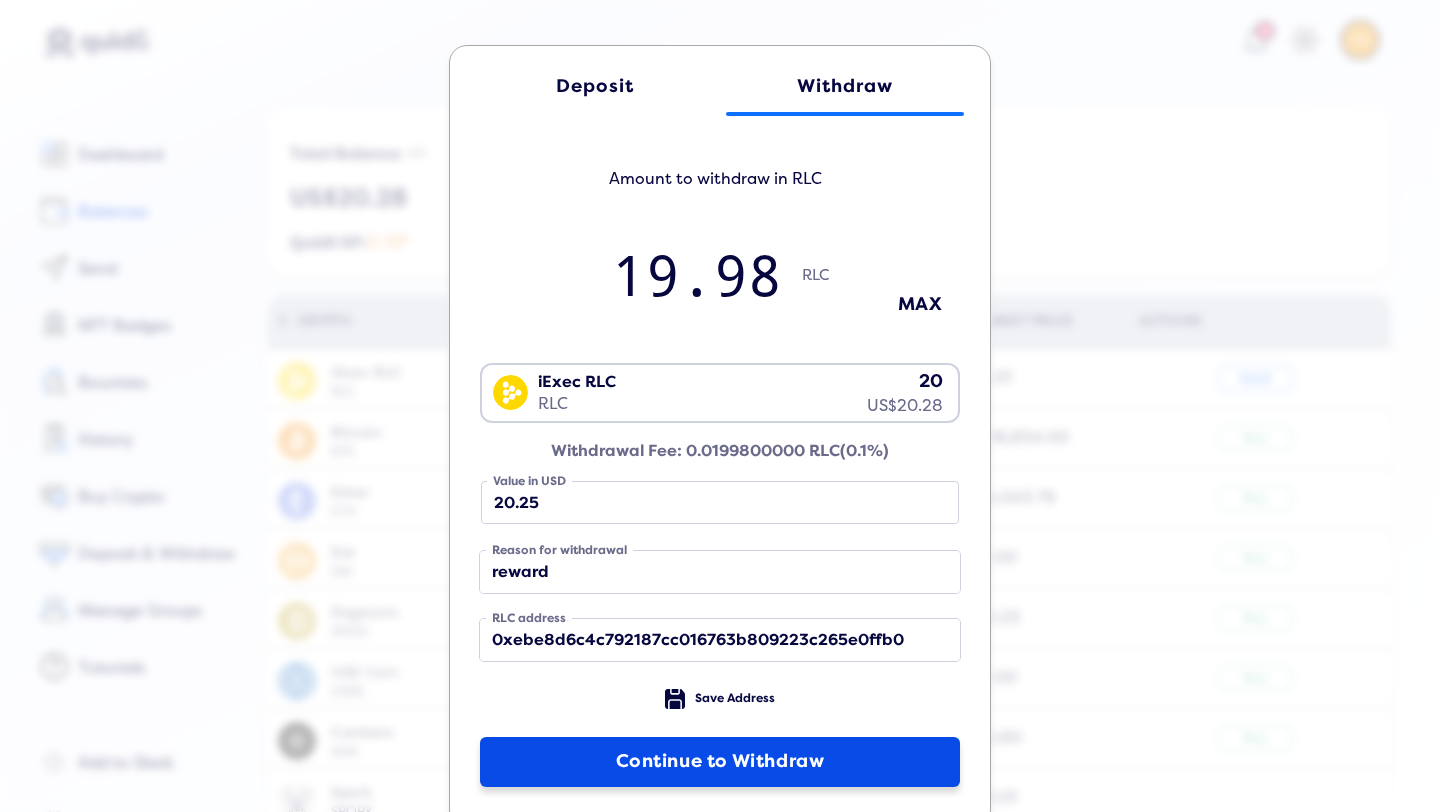 click on "Continue to Withdraw" 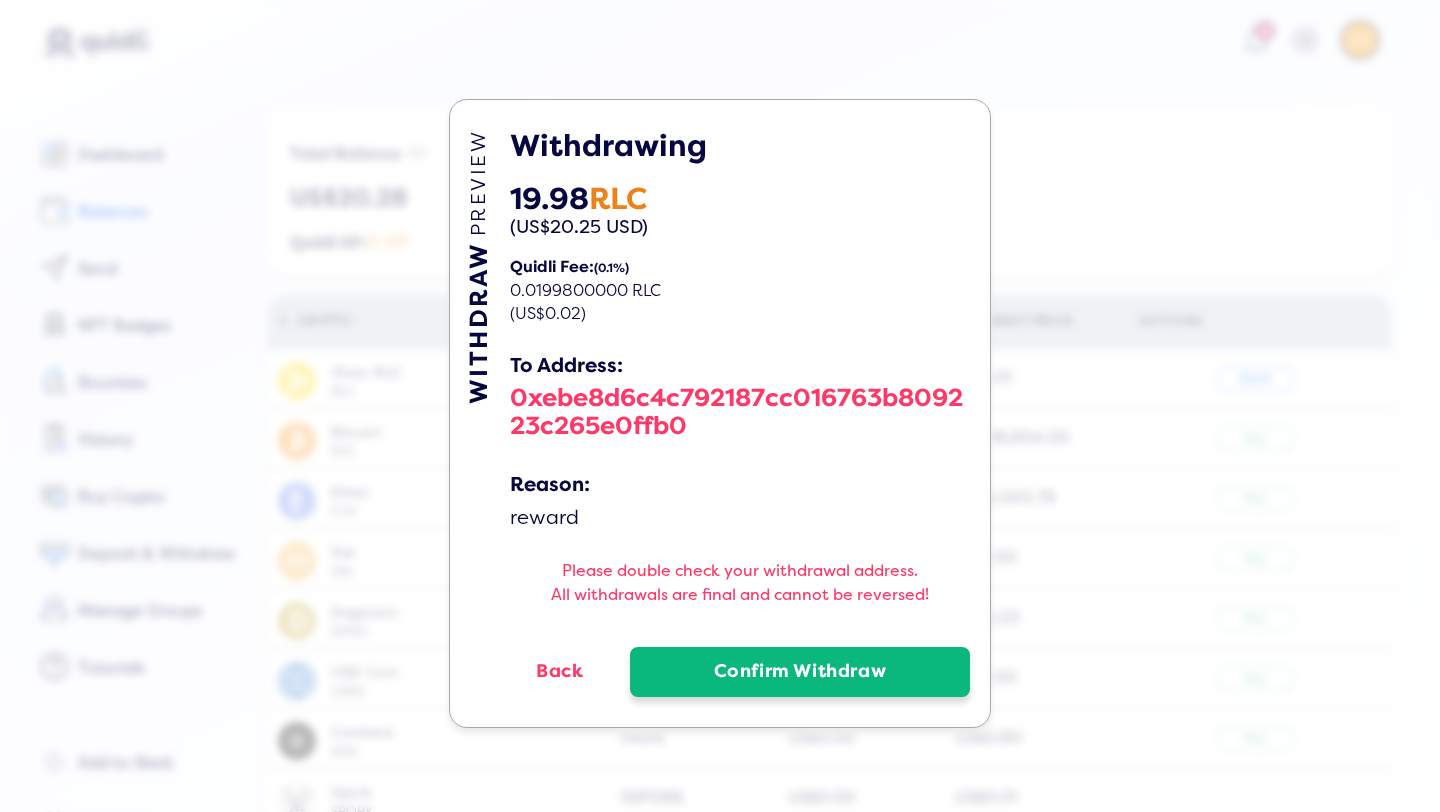 click on "Confirm Withdraw" at bounding box center [800, 672] 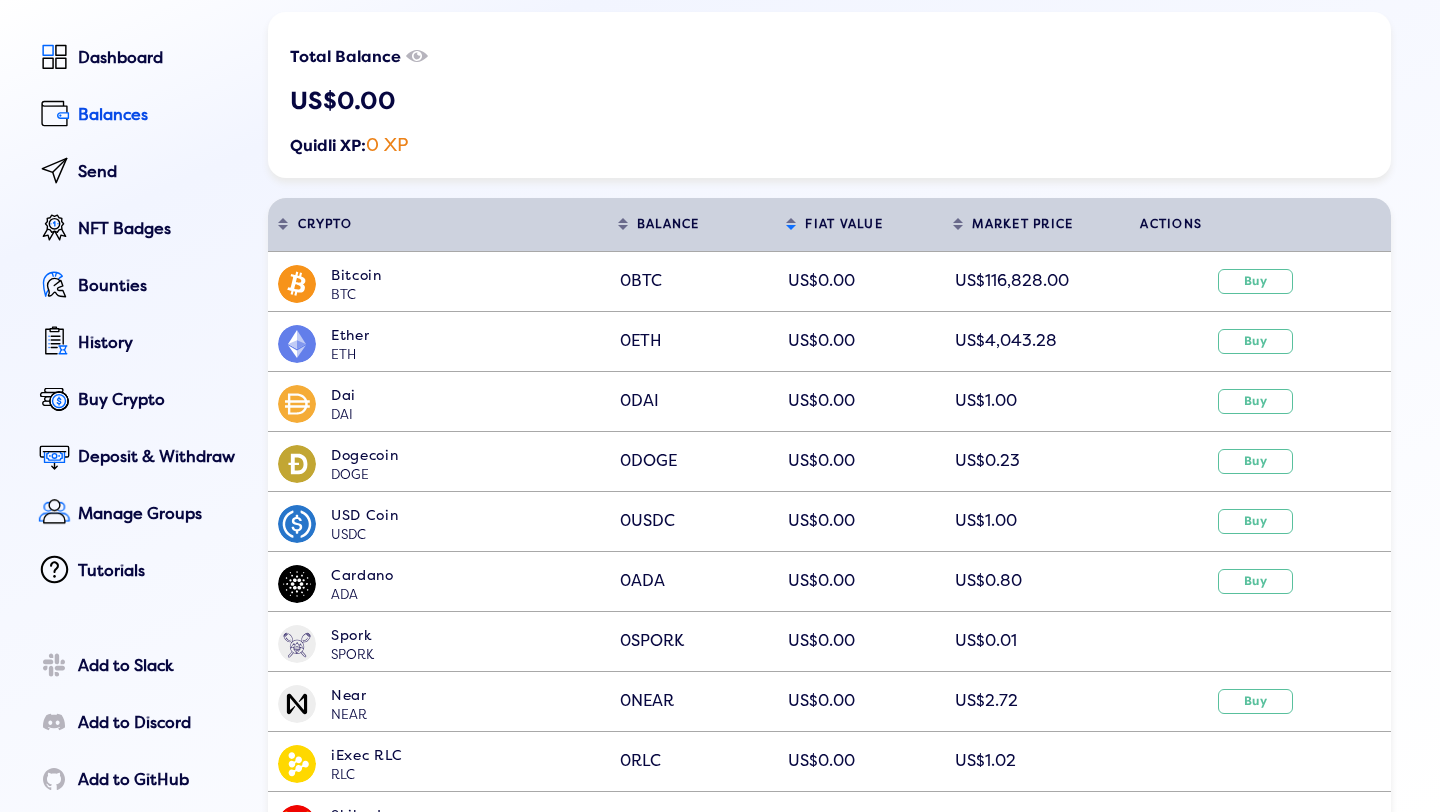 scroll, scrollTop: 0, scrollLeft: 0, axis: both 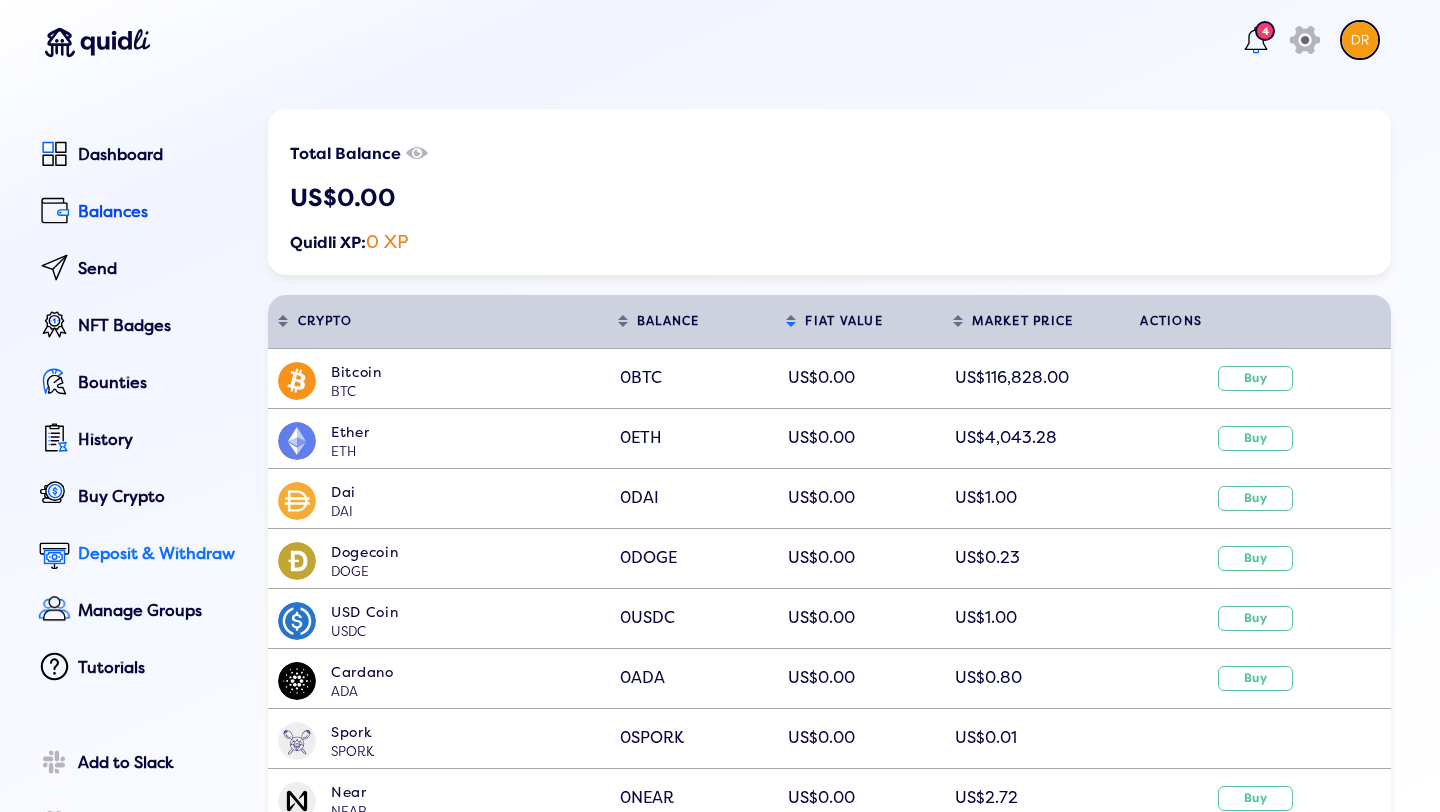 click on "Deposit & Withdraw" 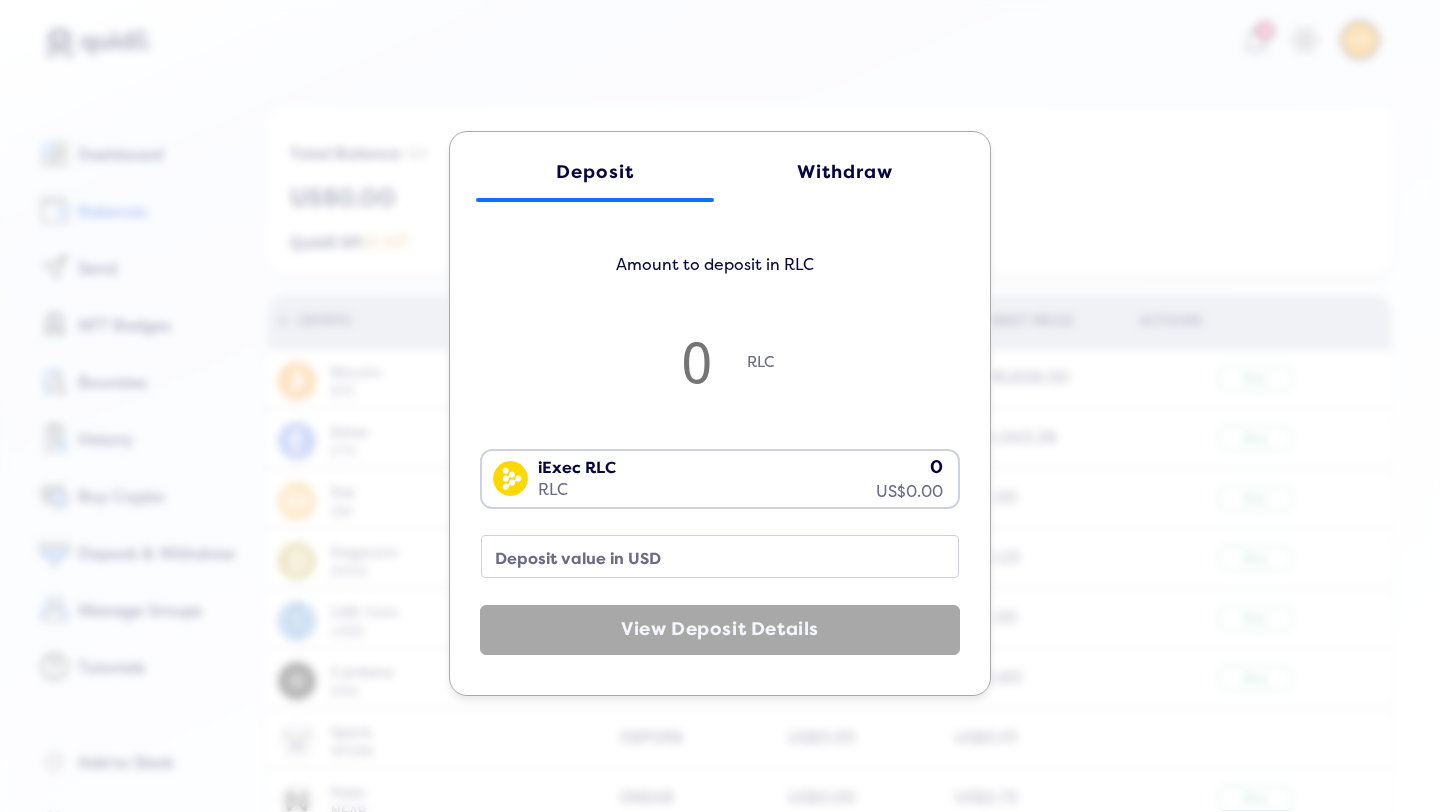 click on "Withdraw" 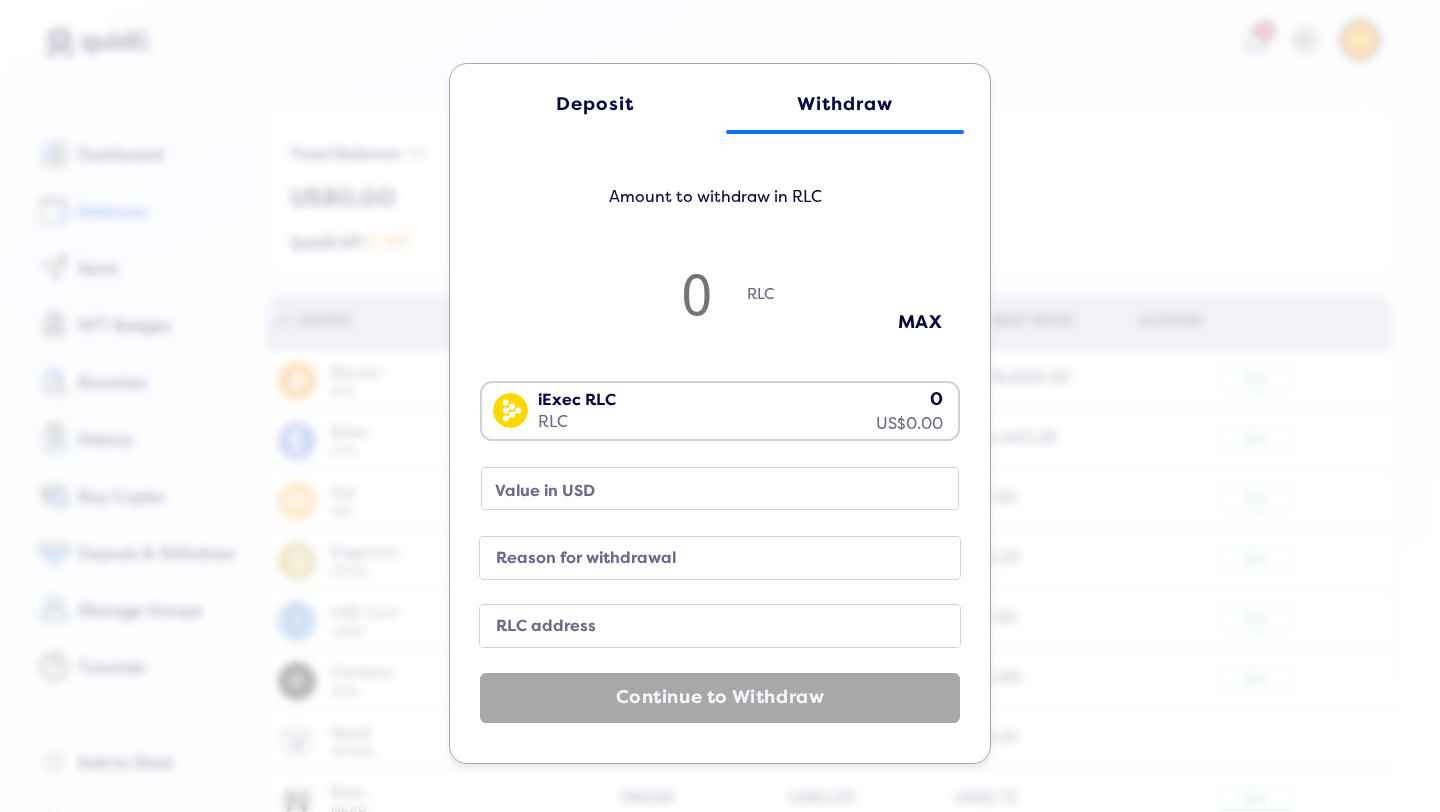 click on "Deposit Withdraw Amount to withdraw in RLC RLC MAX iExec RLC RLC 0 US$0.00 Loading...  Value in USD Reason for withdrawal RLC address  Continue to Withdraw" 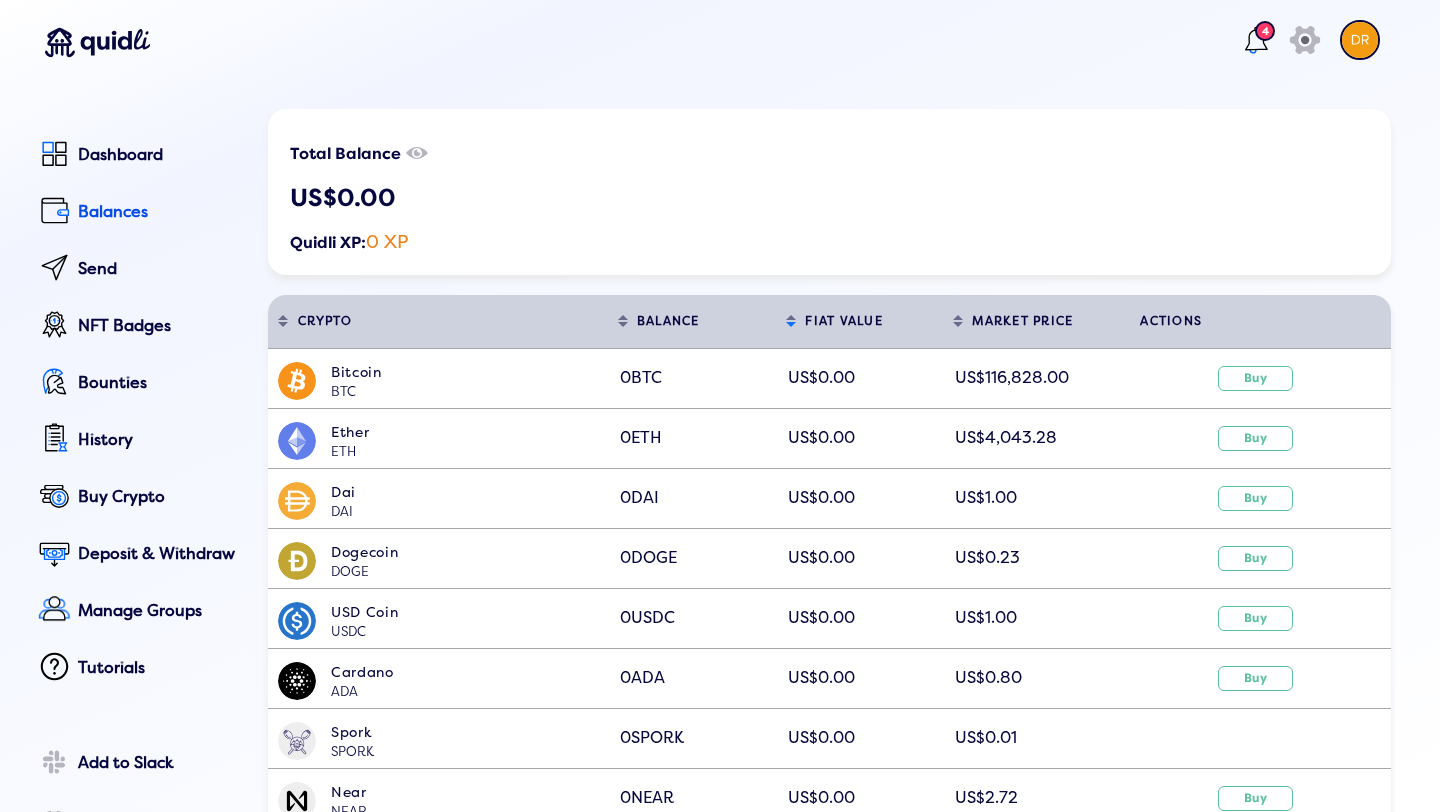 click at bounding box center [1256, 40] 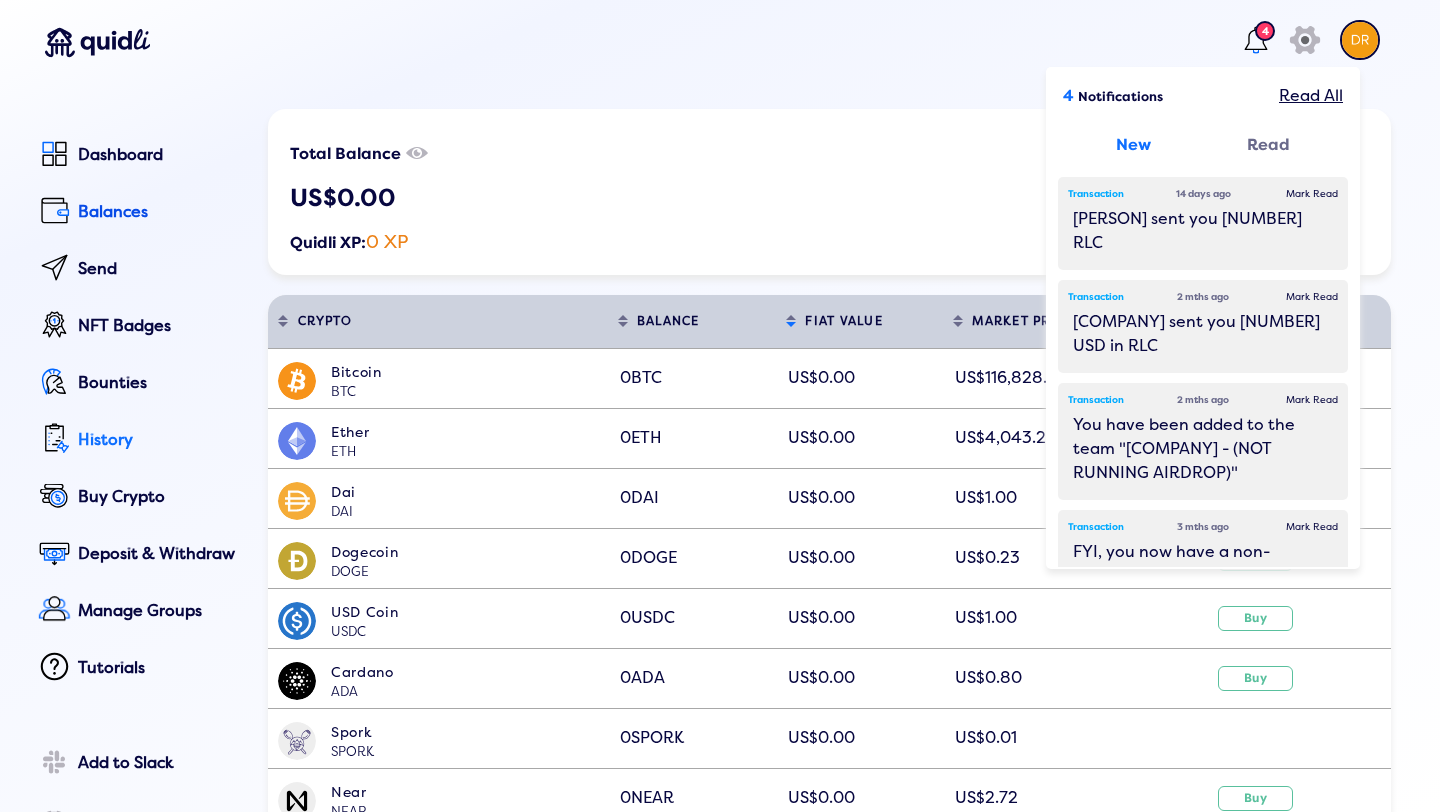 click on "History" 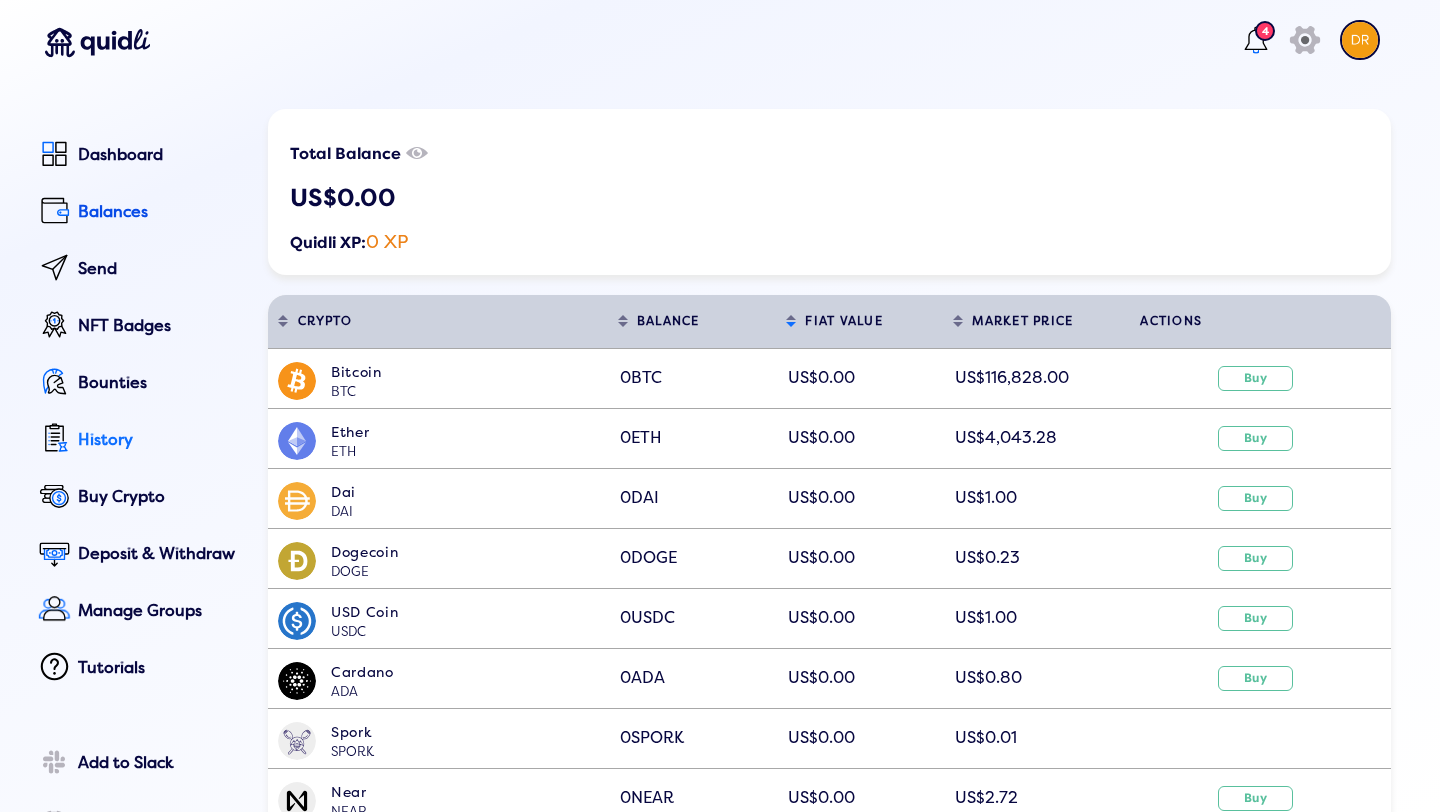 select on "50" 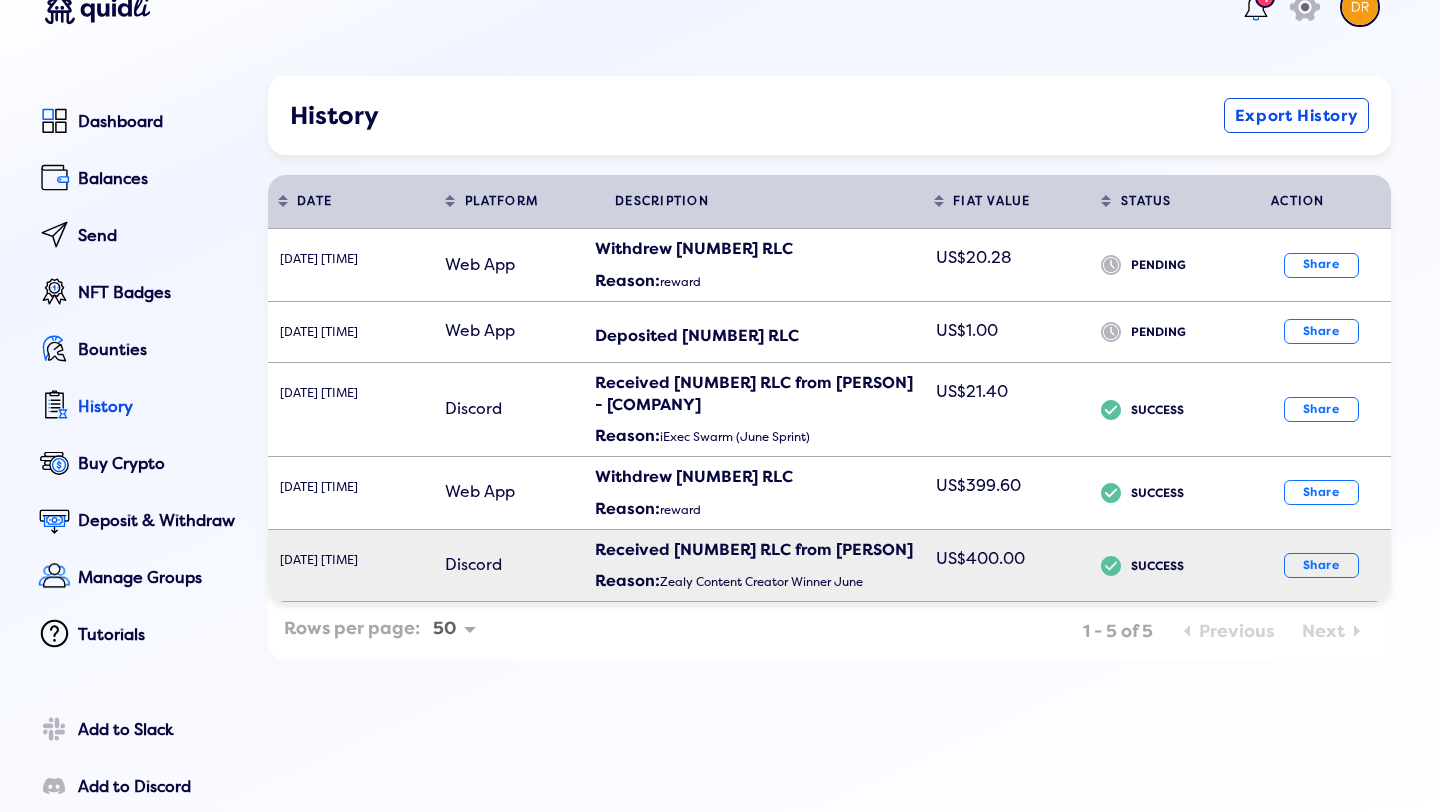 scroll, scrollTop: 21, scrollLeft: 0, axis: vertical 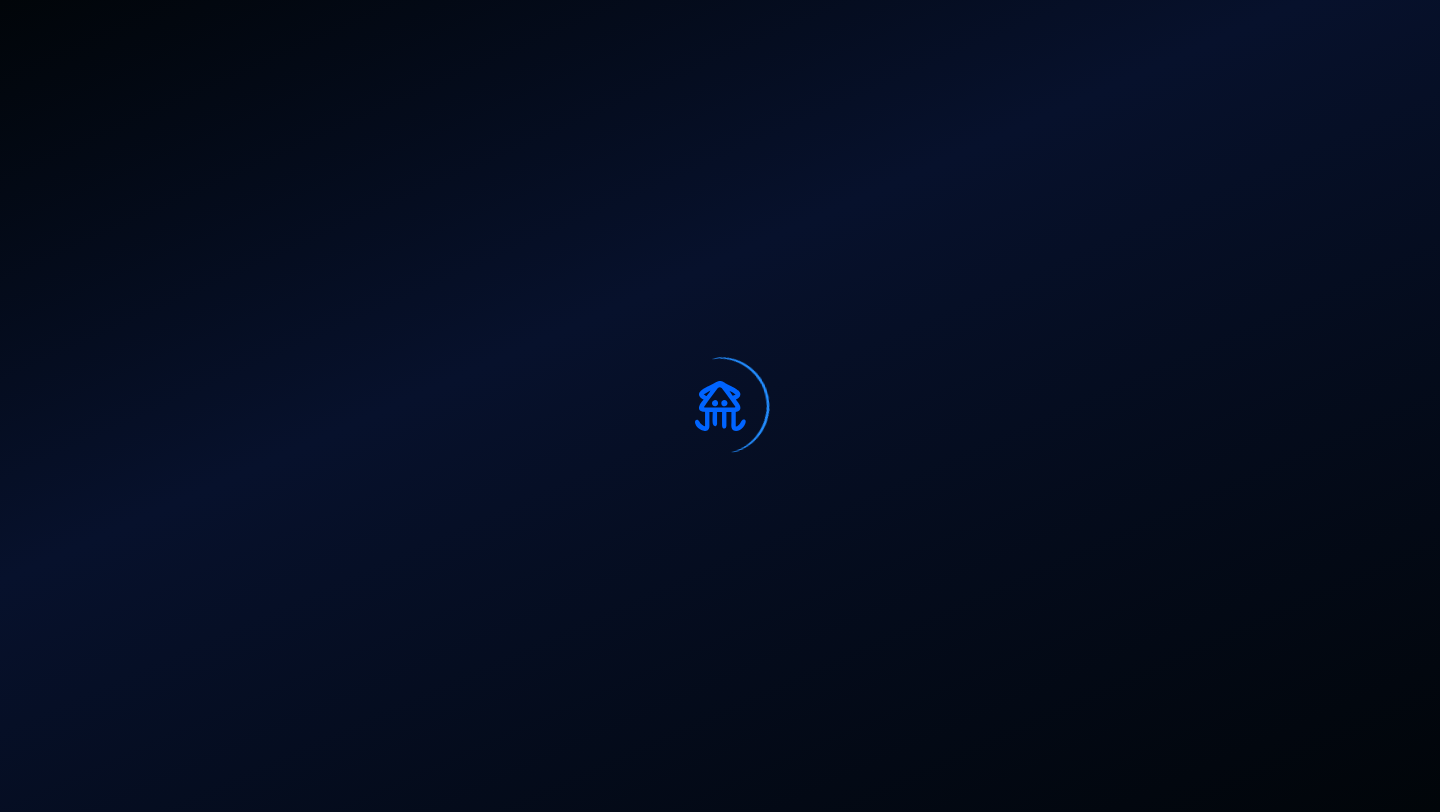 select on "50" 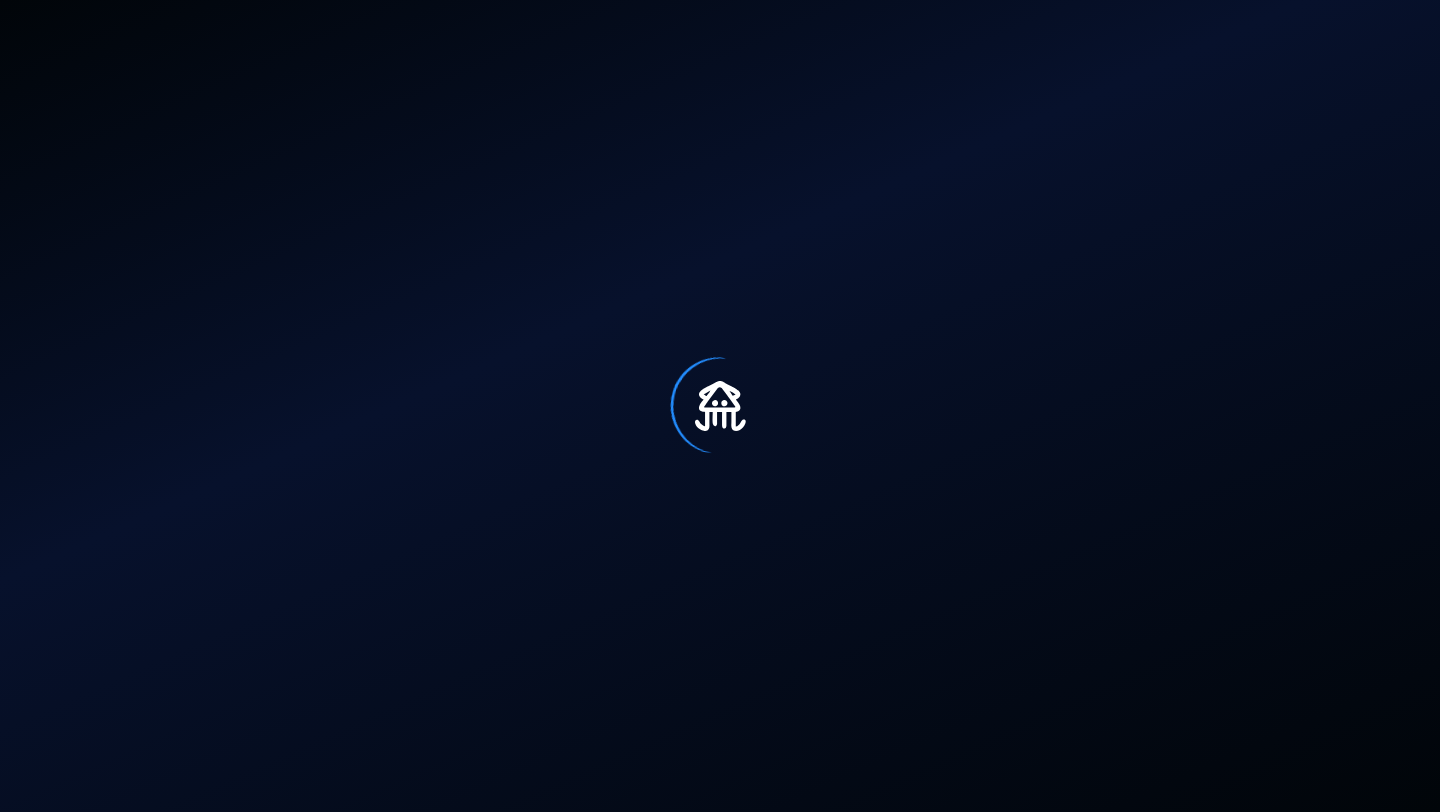 scroll, scrollTop: 0, scrollLeft: 0, axis: both 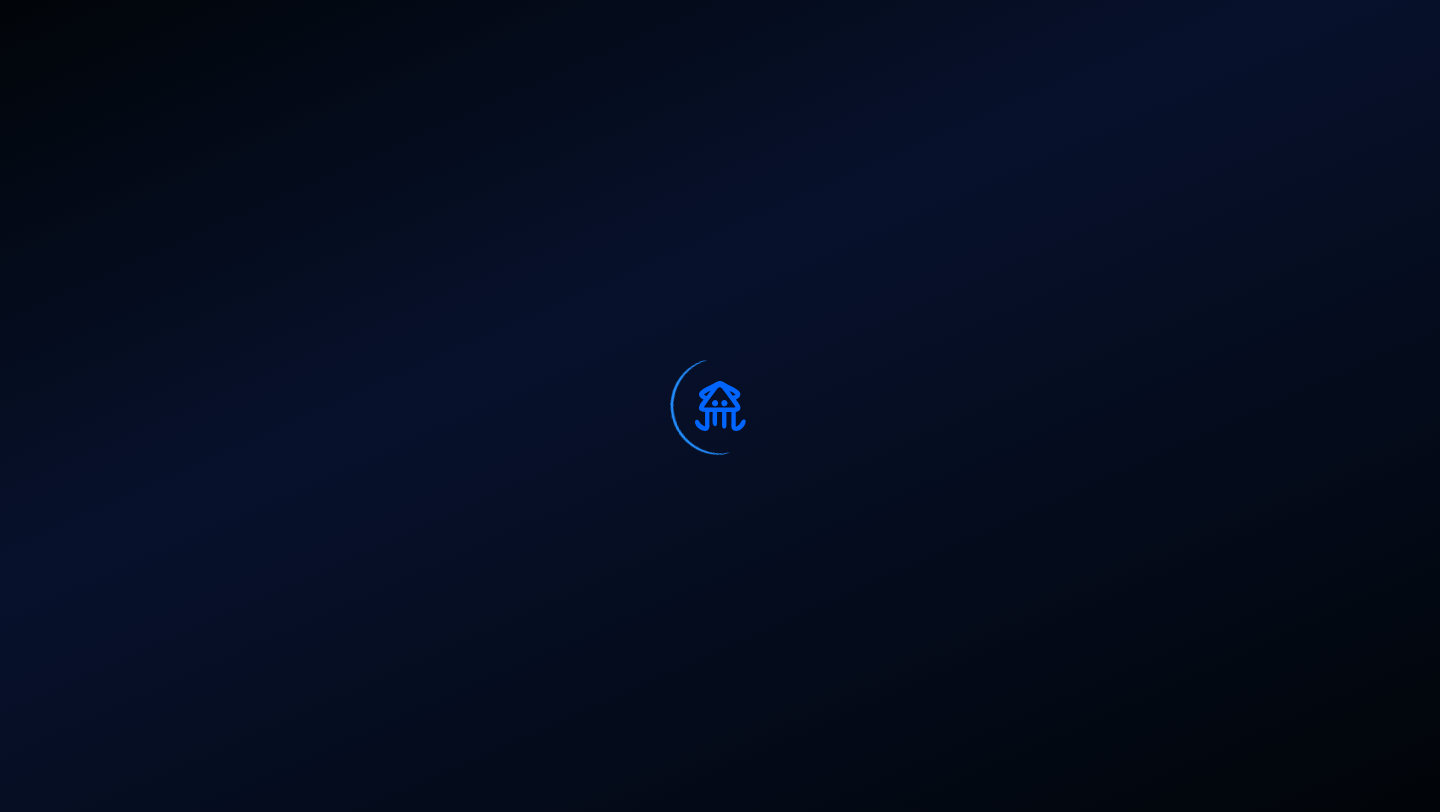 select on "50" 